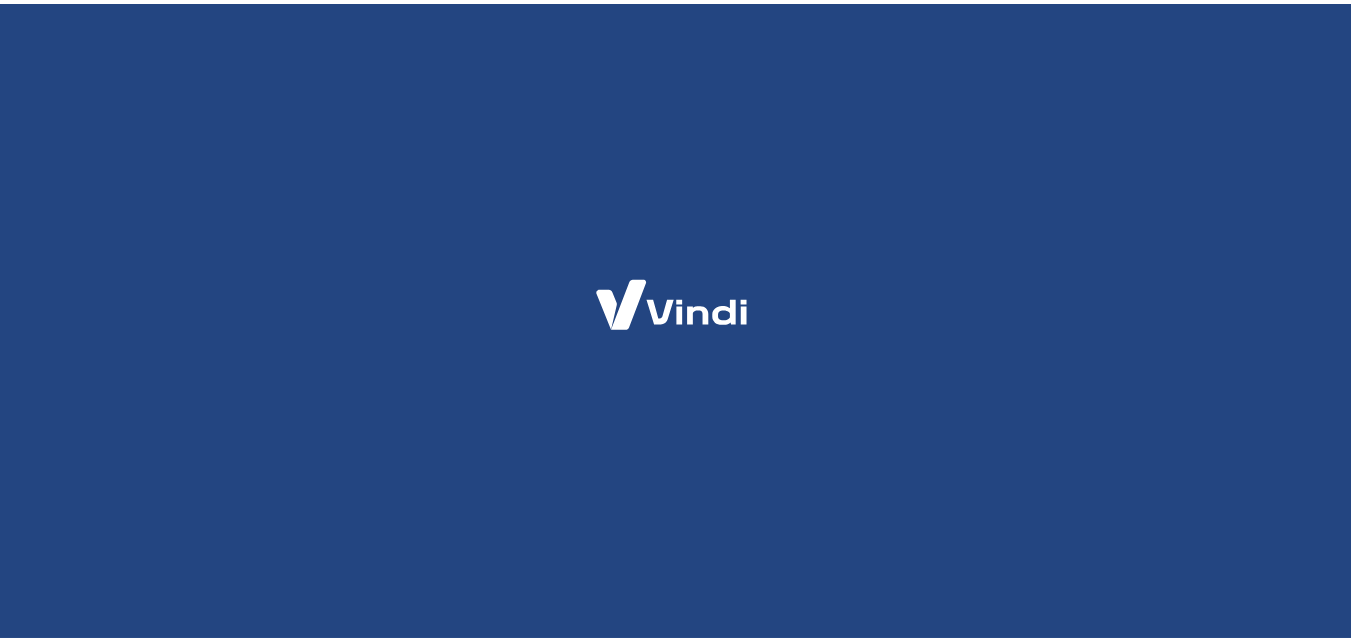 scroll, scrollTop: 0, scrollLeft: 0, axis: both 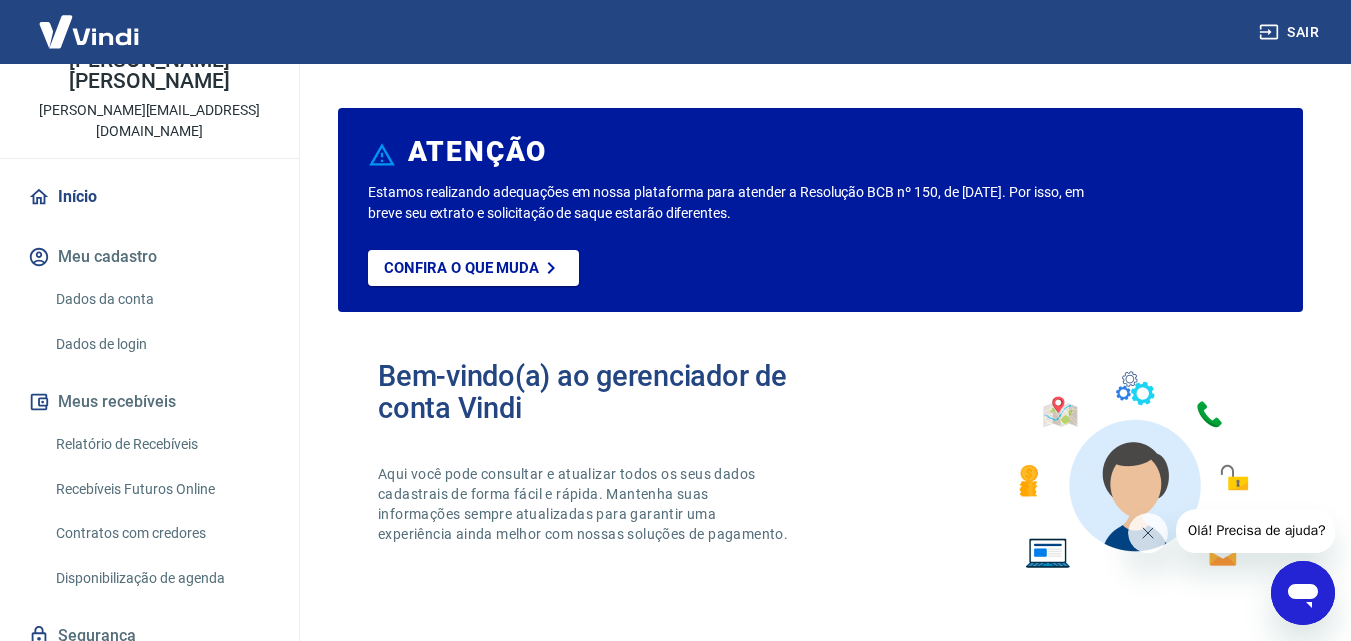 click on "Relatório de Recebíveis" at bounding box center (161, 444) 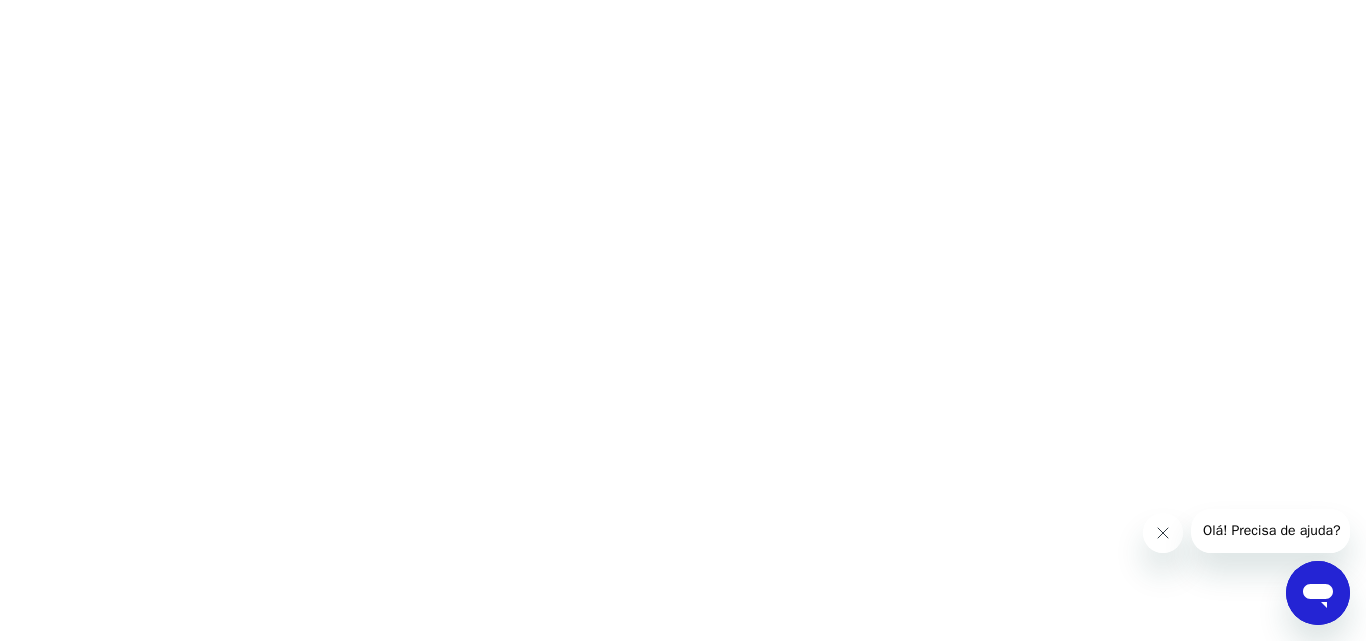 click 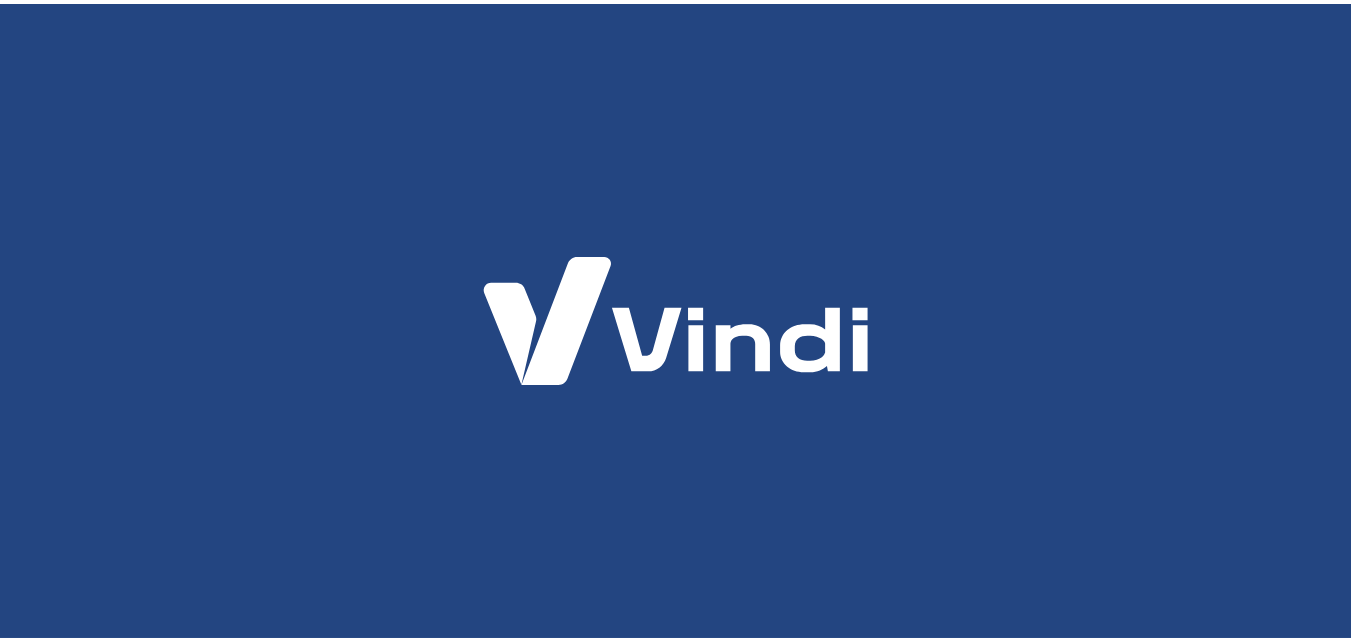 scroll, scrollTop: 0, scrollLeft: 0, axis: both 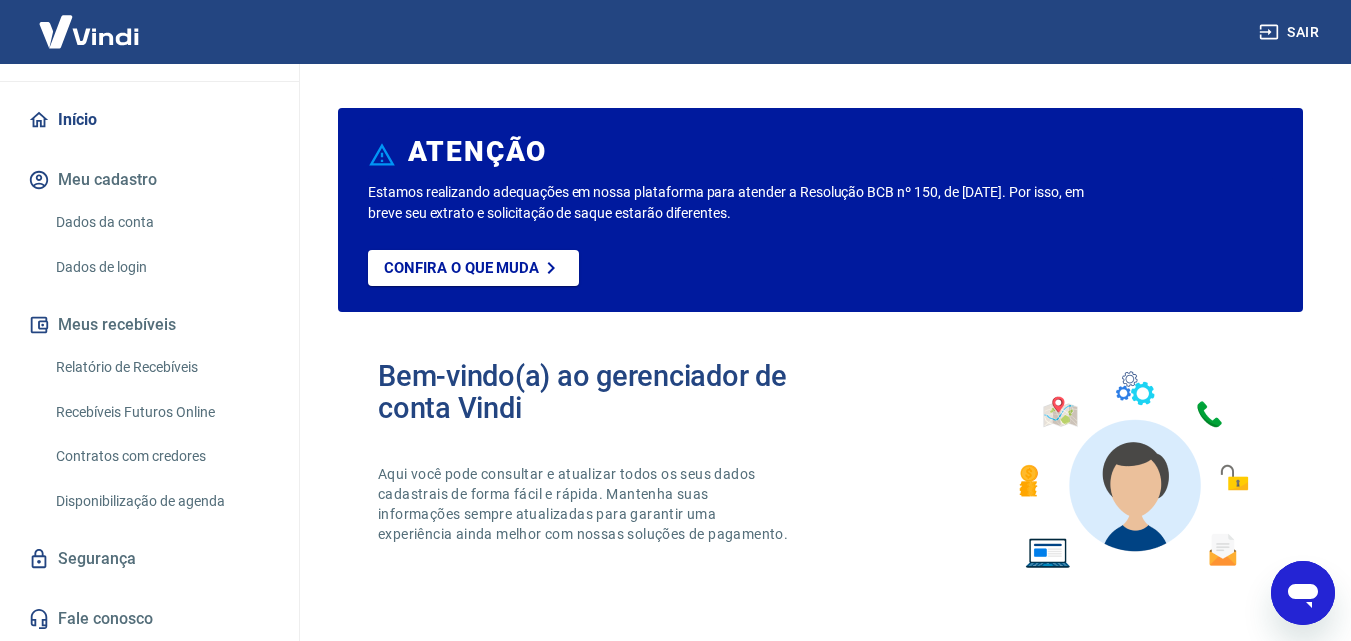 click on "Relatório de Recebíveis" at bounding box center (161, 367) 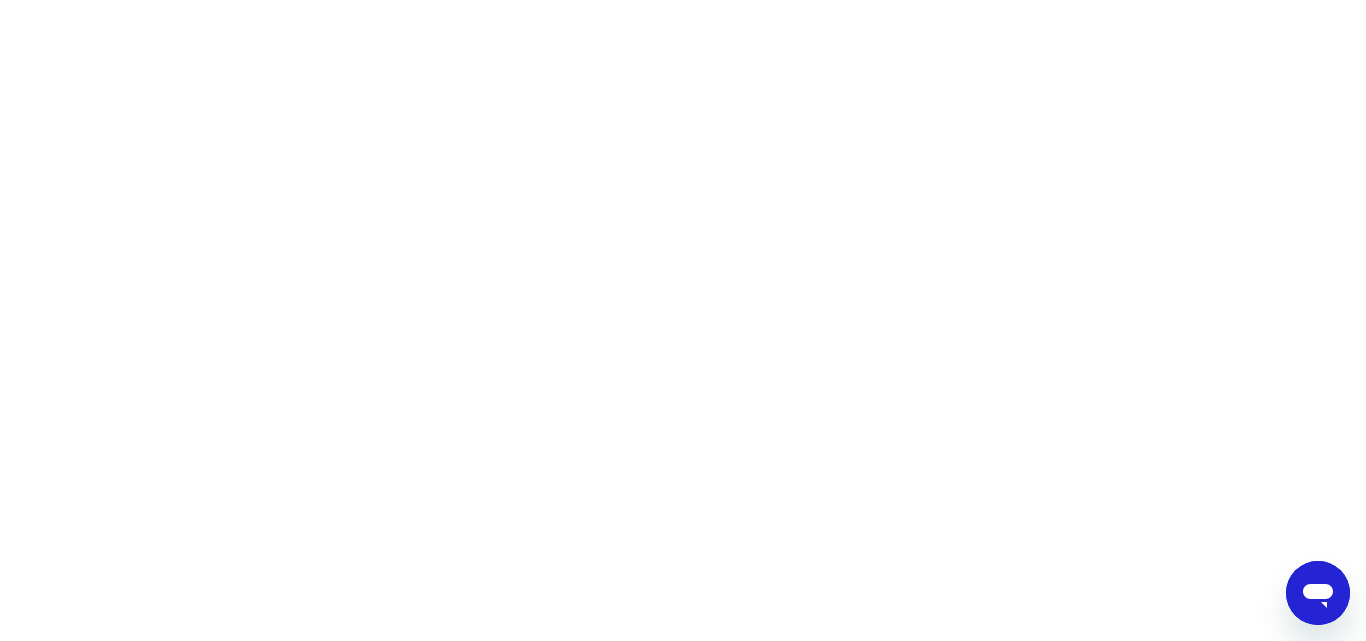 click at bounding box center [683, 0] 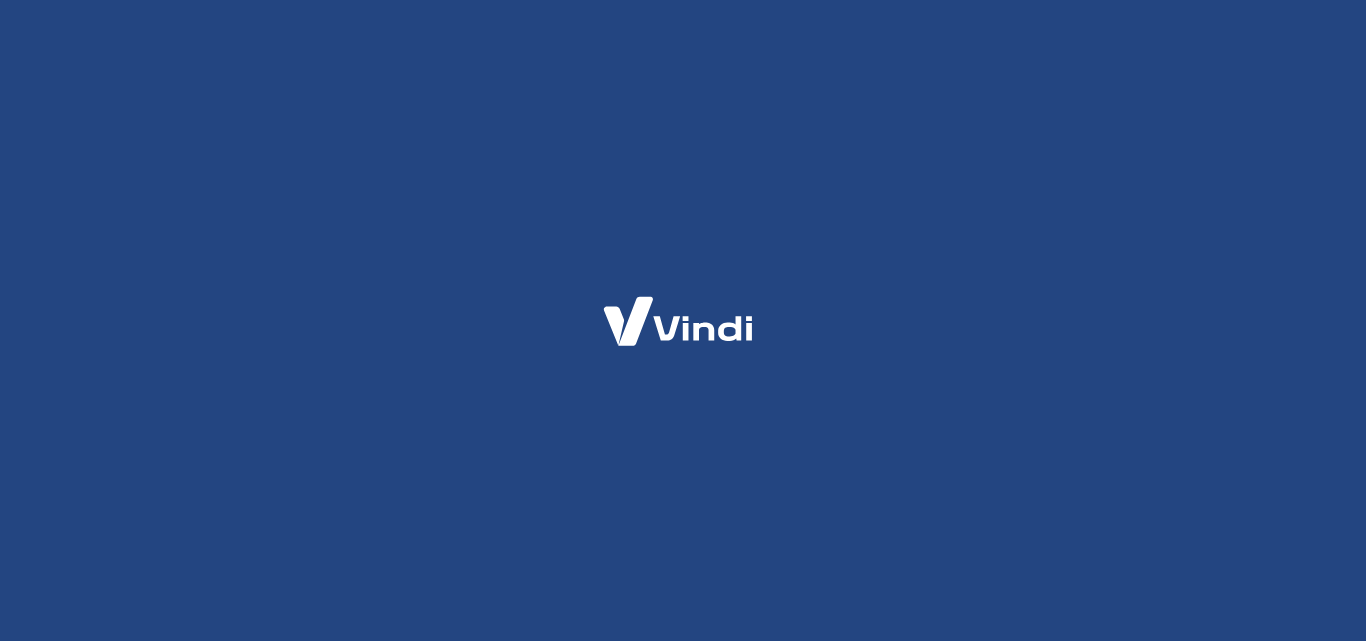 scroll, scrollTop: 0, scrollLeft: 0, axis: both 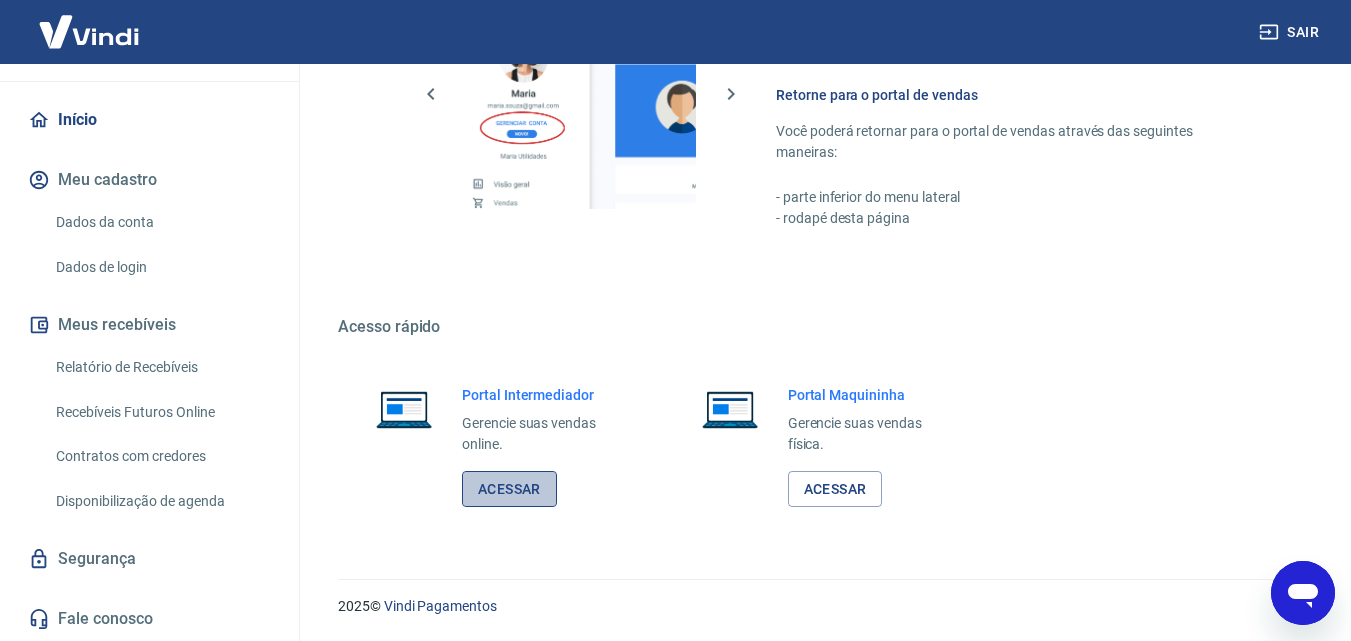 click on "Acessar" at bounding box center [509, 489] 